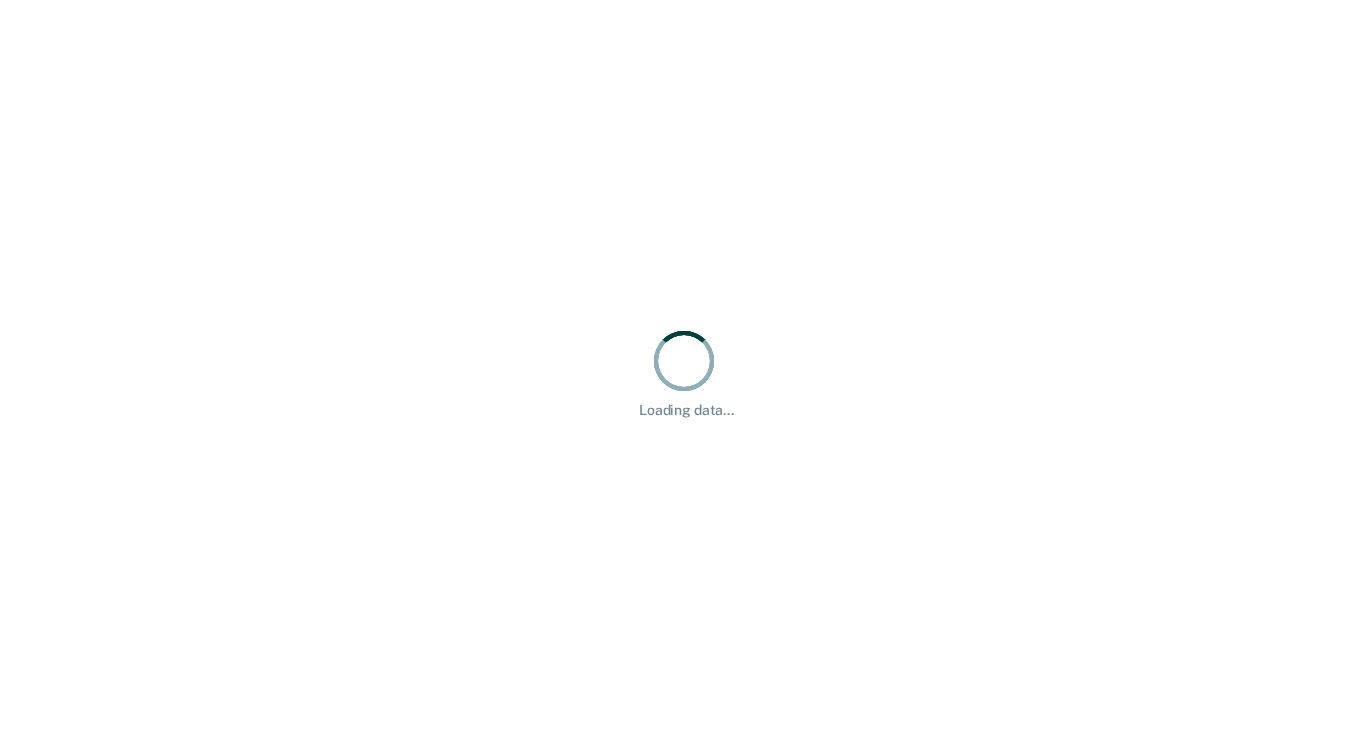 scroll, scrollTop: 0, scrollLeft: 0, axis: both 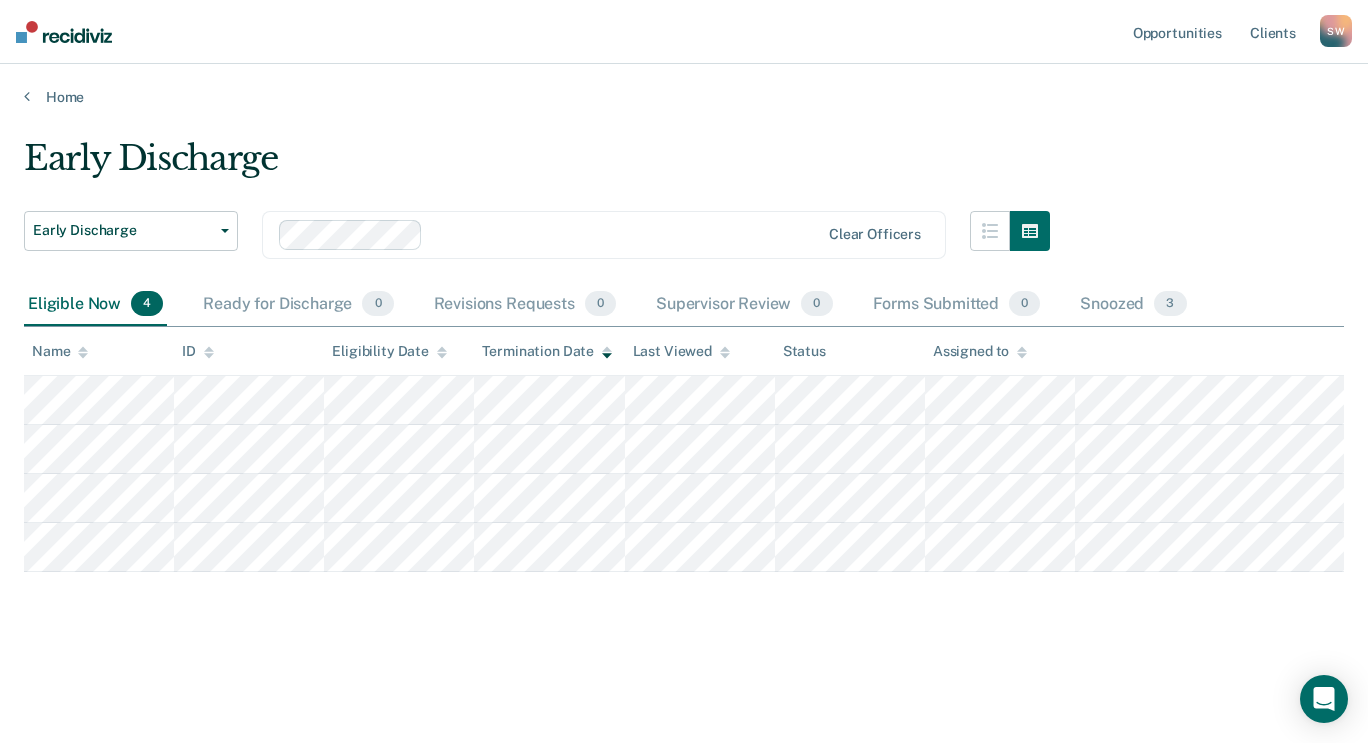 click on "Early Discharge   Early Discharge Early Discharge Clear   officers Eligible Now 4 Ready for Discharge 0 Revisions Requests 0 Supervisor Review 0 Forms Submitted 0 Snoozed 3
To pick up a draggable item, press the space bar.
While dragging, use the arrow keys to move the item.
Press space again to drop the item in its new position, or press escape to cancel.
Name ID Eligibility Date Termination Date Last Viewed Status Assigned to" at bounding box center [684, 397] 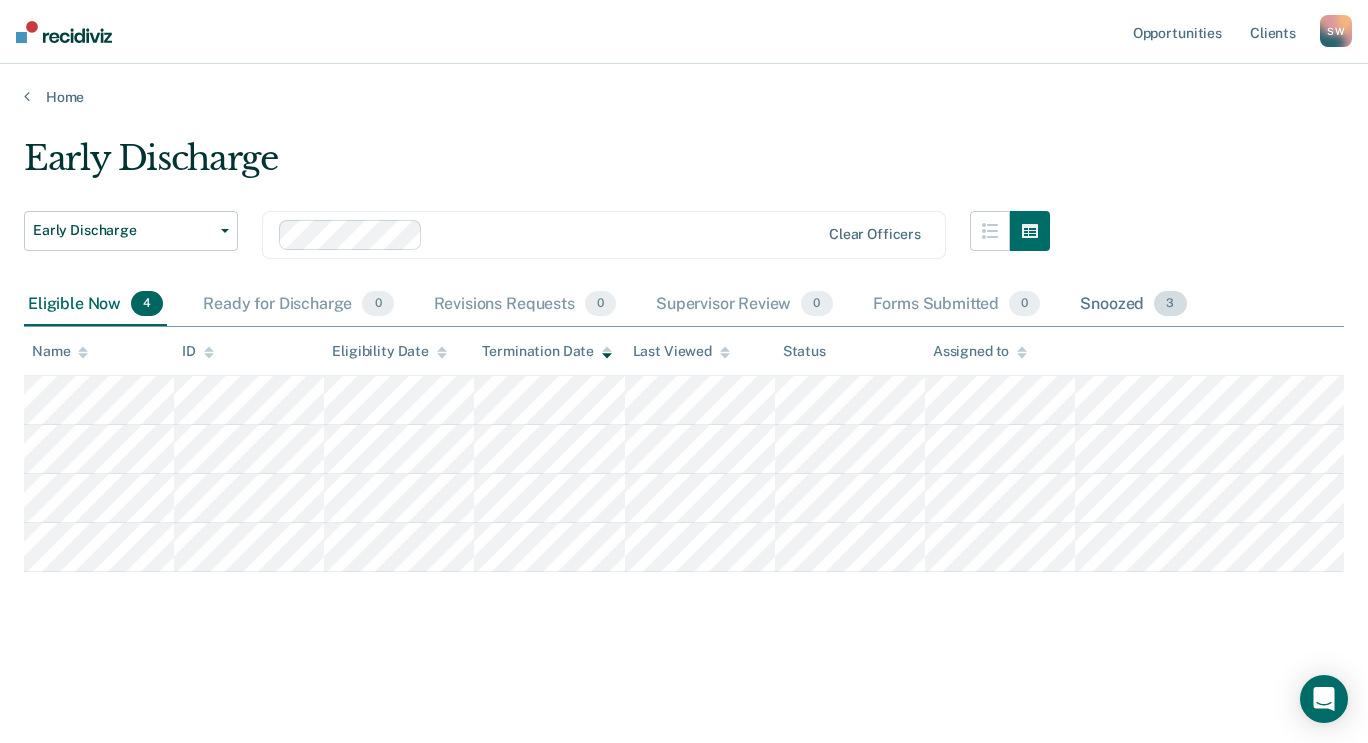 click on "Snoozed 3" at bounding box center [1133, 305] 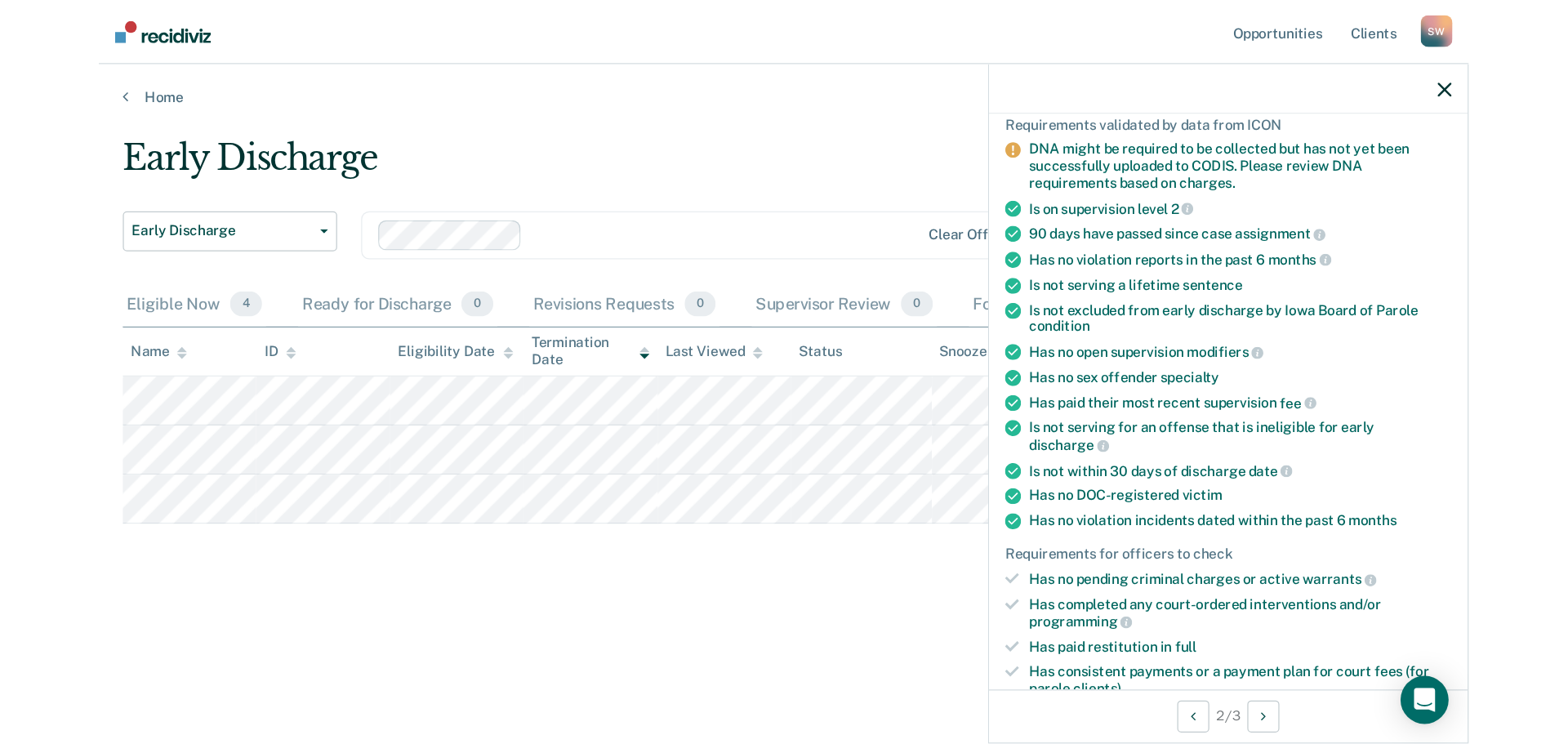 scroll, scrollTop: 0, scrollLeft: 0, axis: both 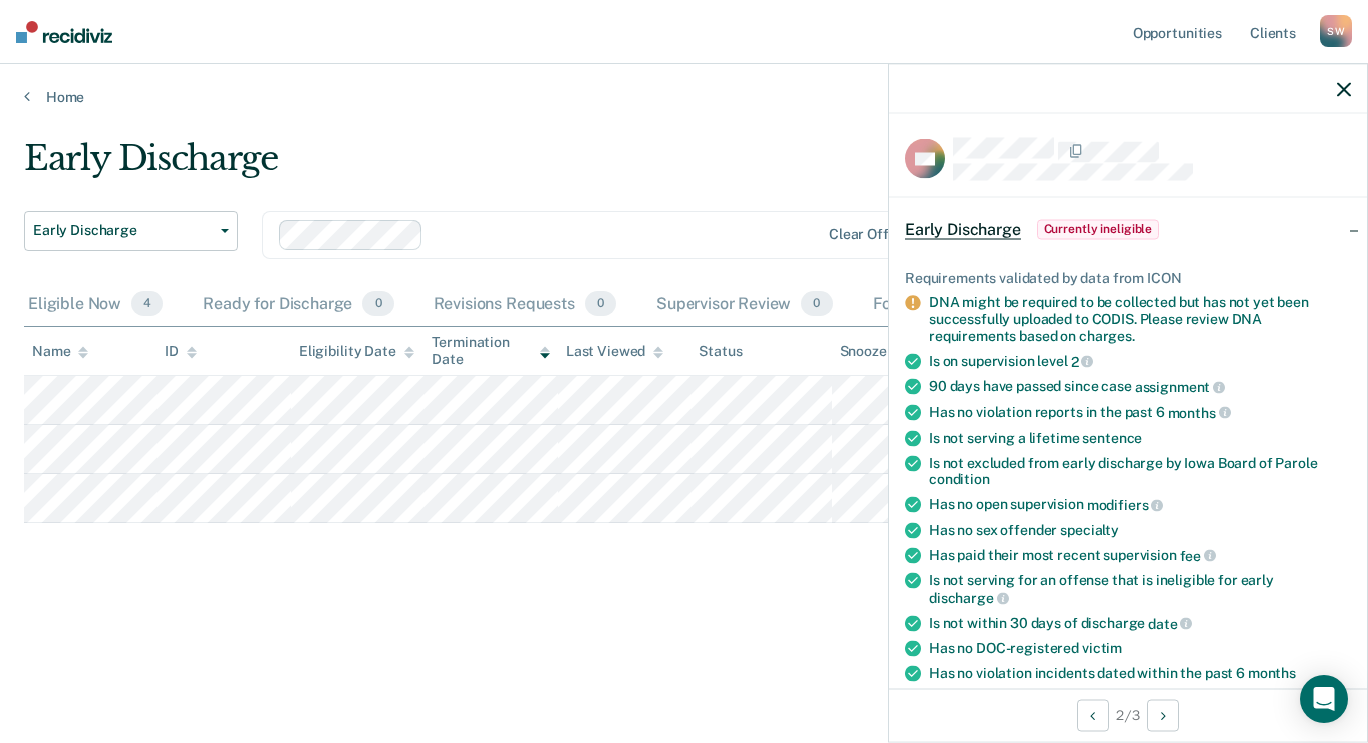 click at bounding box center (1128, 89) 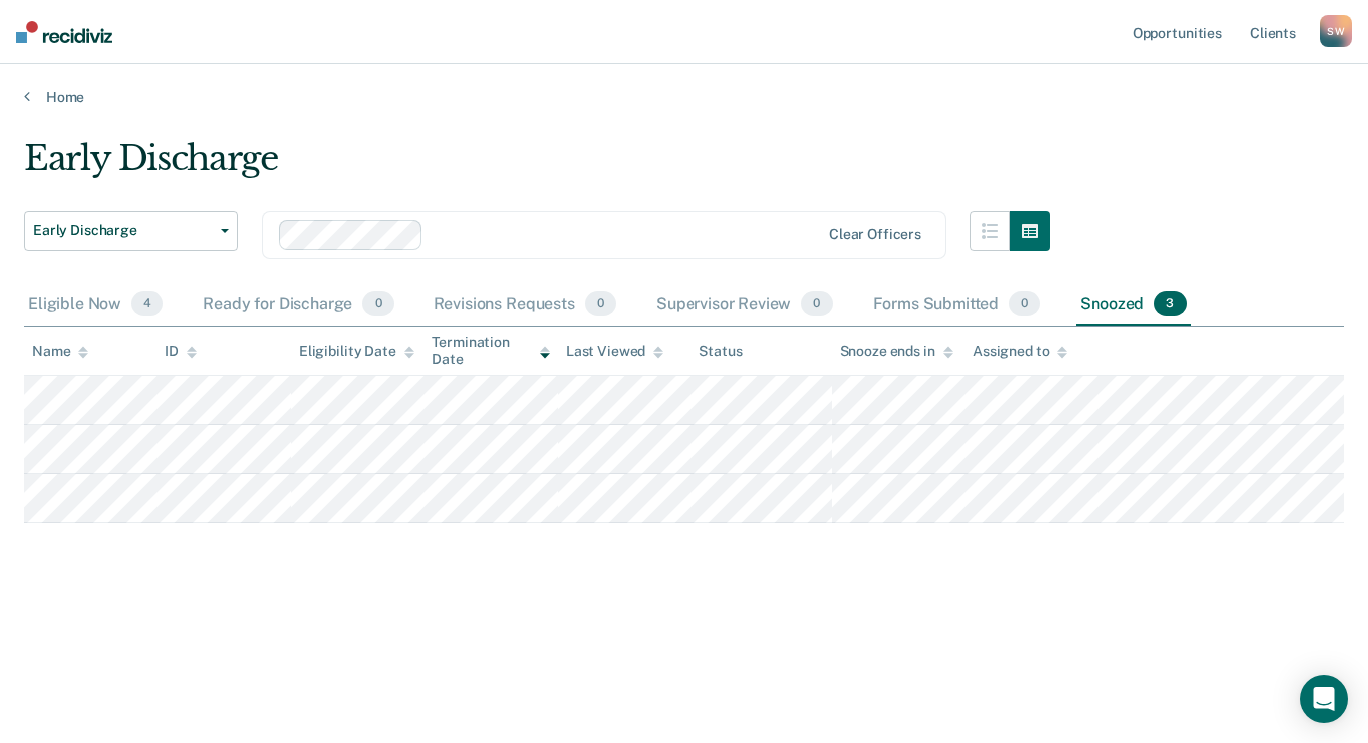 click on "Early Discharge   Early Discharge Early Discharge Clear   officers Eligible Now 4 Ready for Discharge 0 Revisions Requests 0 Supervisor Review 0 Forms Submitted 0 Snoozed 3
To pick up a draggable item, press the space bar.
While dragging, use the arrow keys to move the item.
Press space again to drop the item in its new position, or press escape to cancel.
Name ID Eligibility Date Termination Date Last Viewed Status Snooze ends in Assigned to" at bounding box center [684, 421] 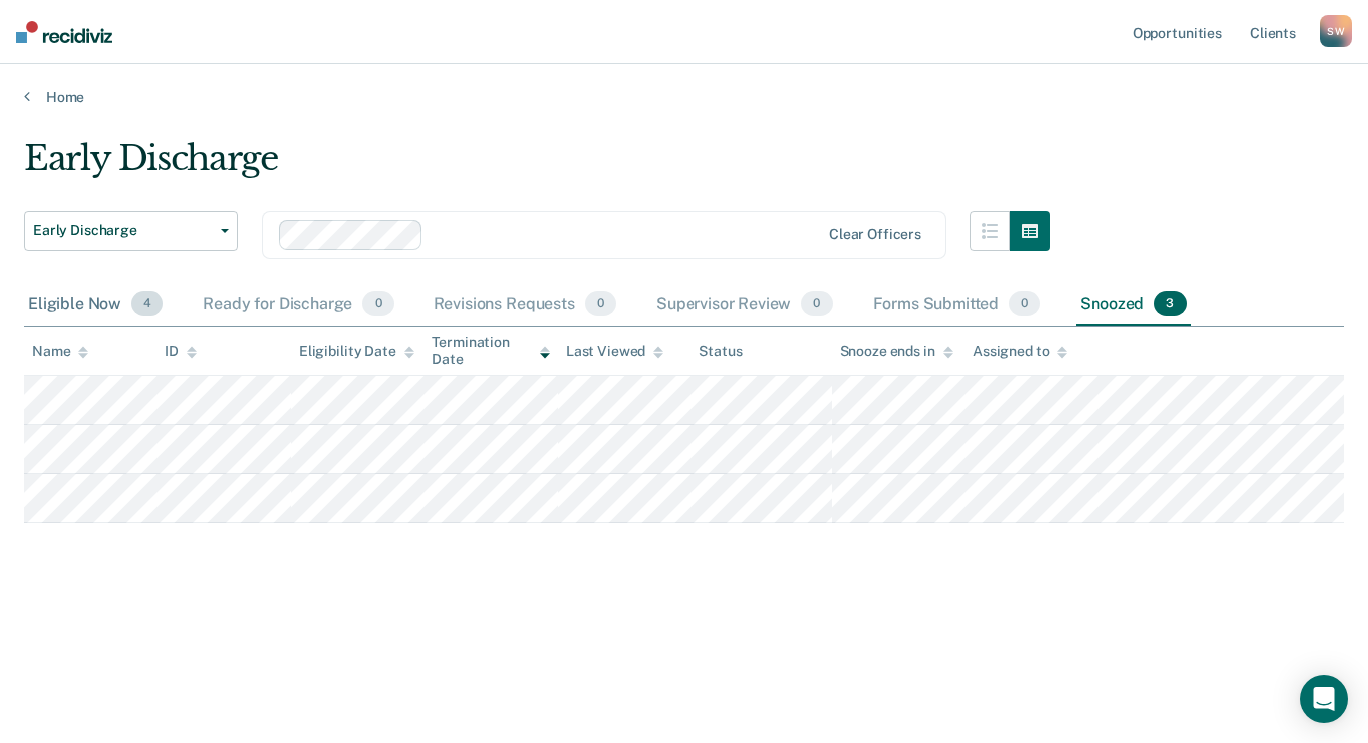 click on "Eligible Now 4" at bounding box center [95, 305] 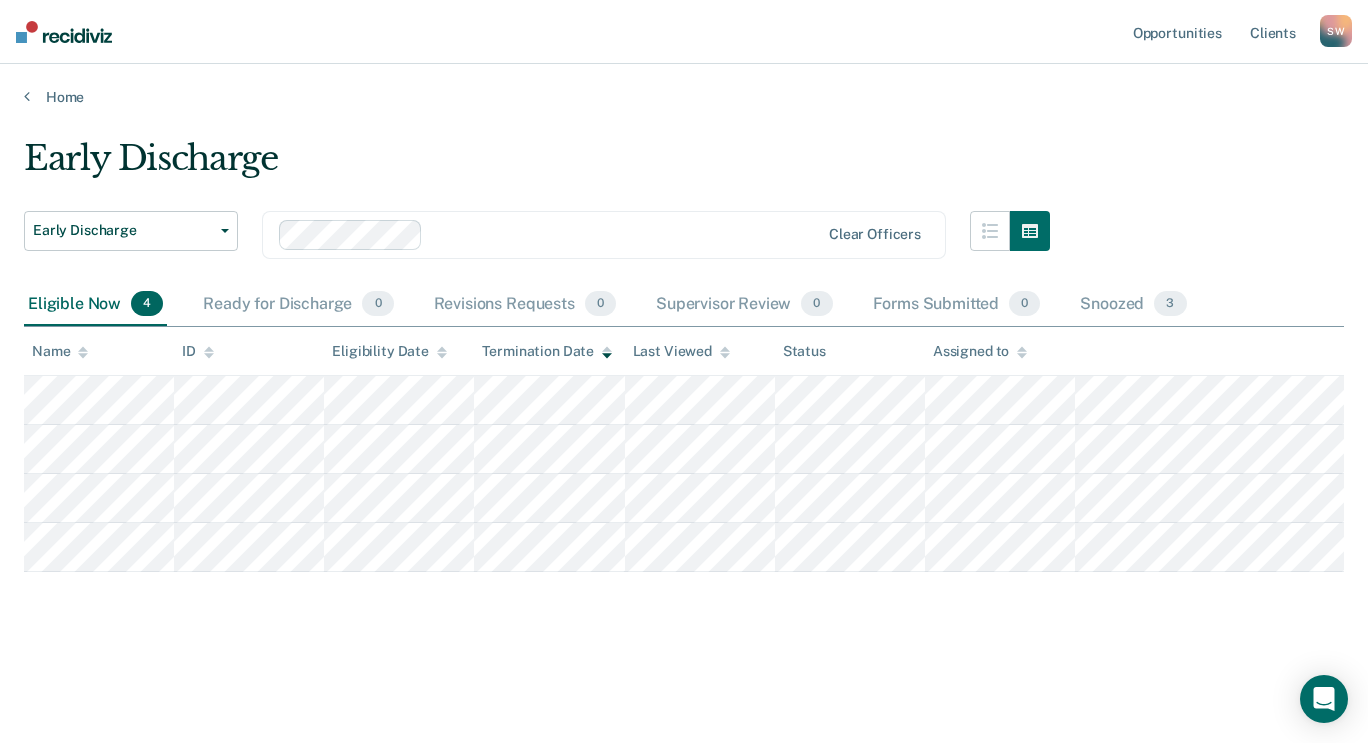 click on "Early Discharge   Early Discharge Early Discharge Clear   officers Eligible Now 4 Ready for Discharge 0 Revisions Requests 0 Supervisor Review 0 Forms Submitted 0 Snoozed 3
To pick up a draggable item, press the space bar.
While dragging, use the arrow keys to move the item.
Press space again to drop the item in its new position, or press escape to cancel.
Name ID Eligibility Date Termination Date Last Viewed Status Assigned to" at bounding box center [684, 397] 